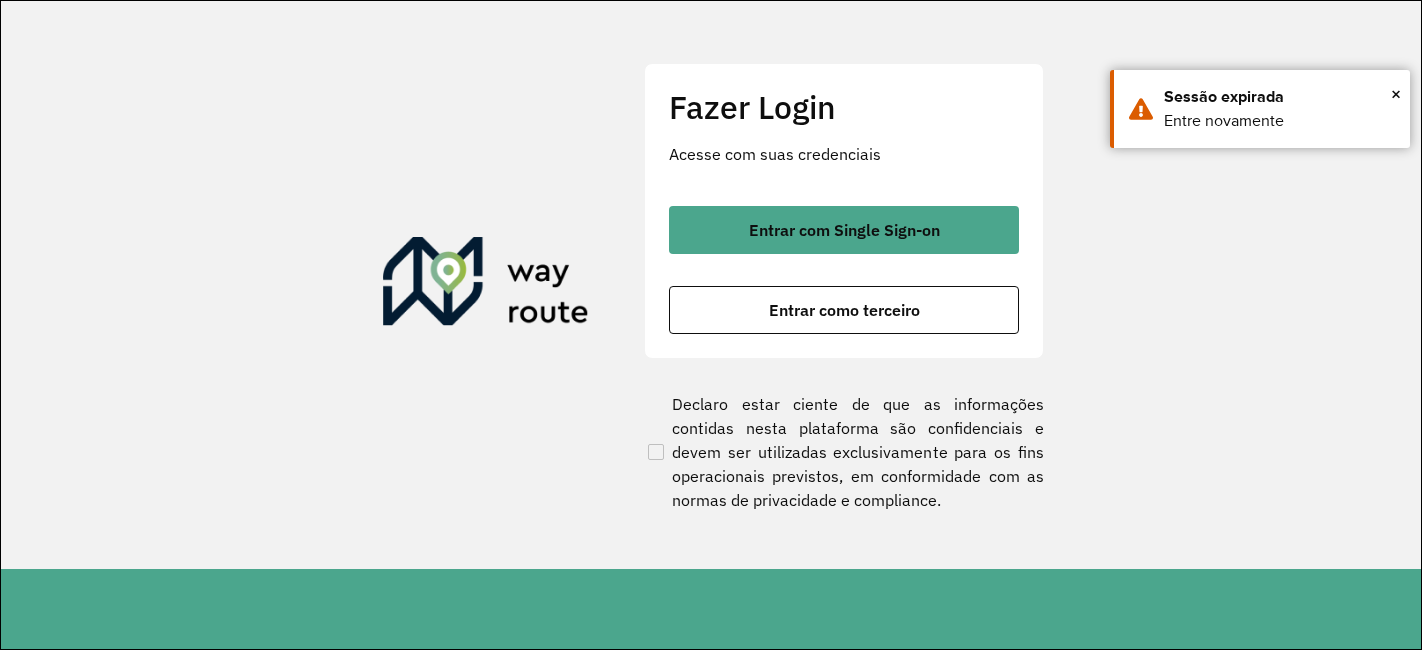 scroll, scrollTop: 0, scrollLeft: 0, axis: both 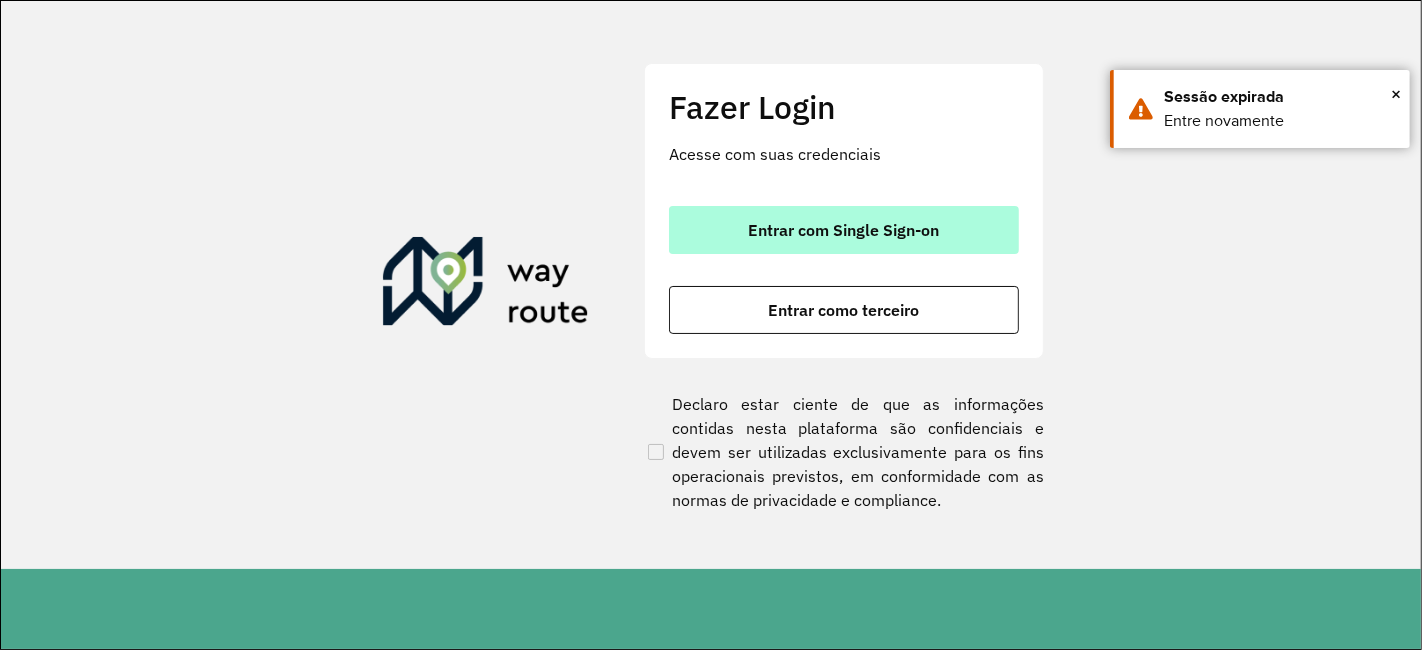 click on "Entrar com Single Sign-on" at bounding box center (844, 230) 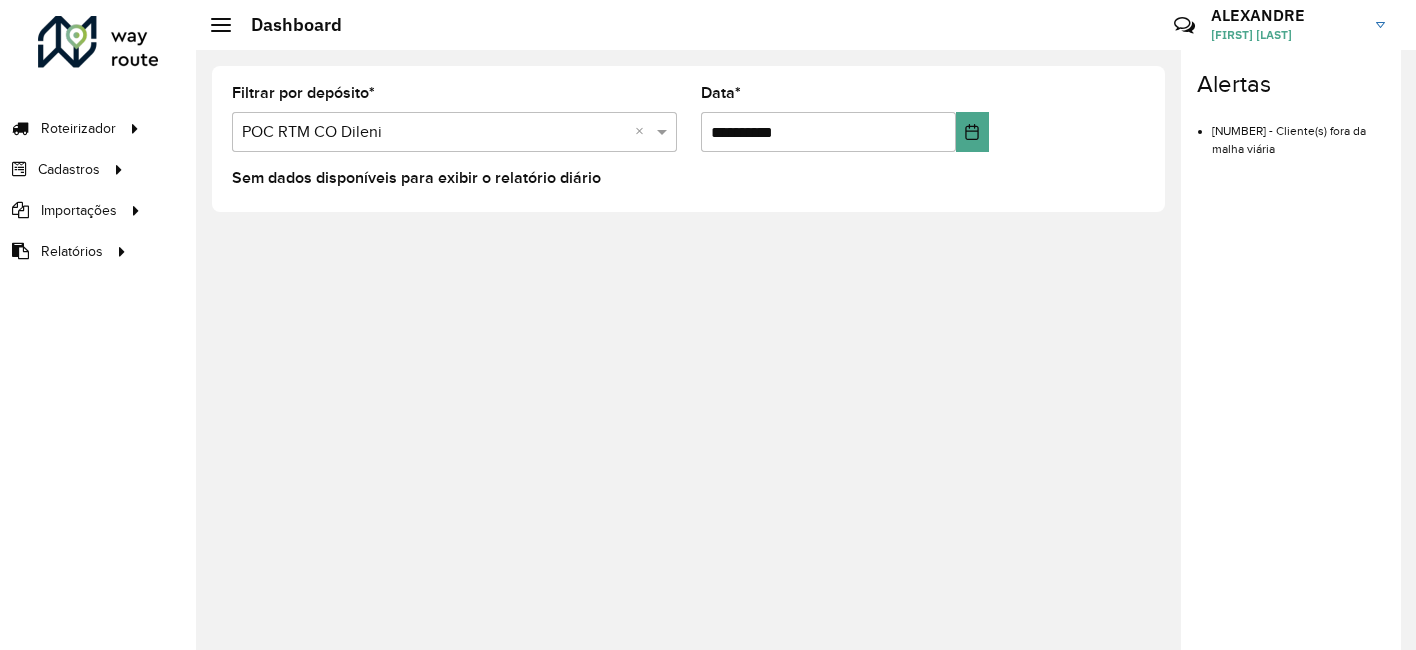 scroll, scrollTop: 0, scrollLeft: 0, axis: both 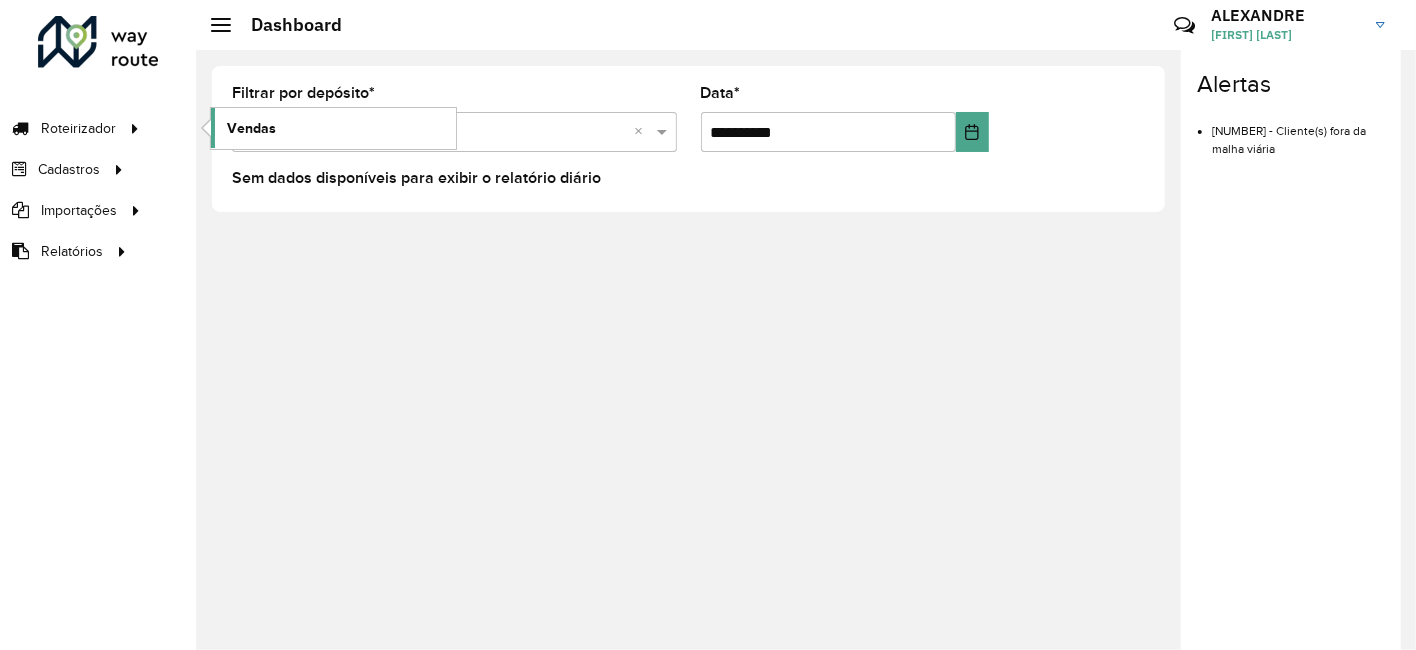 click on "Vendas" 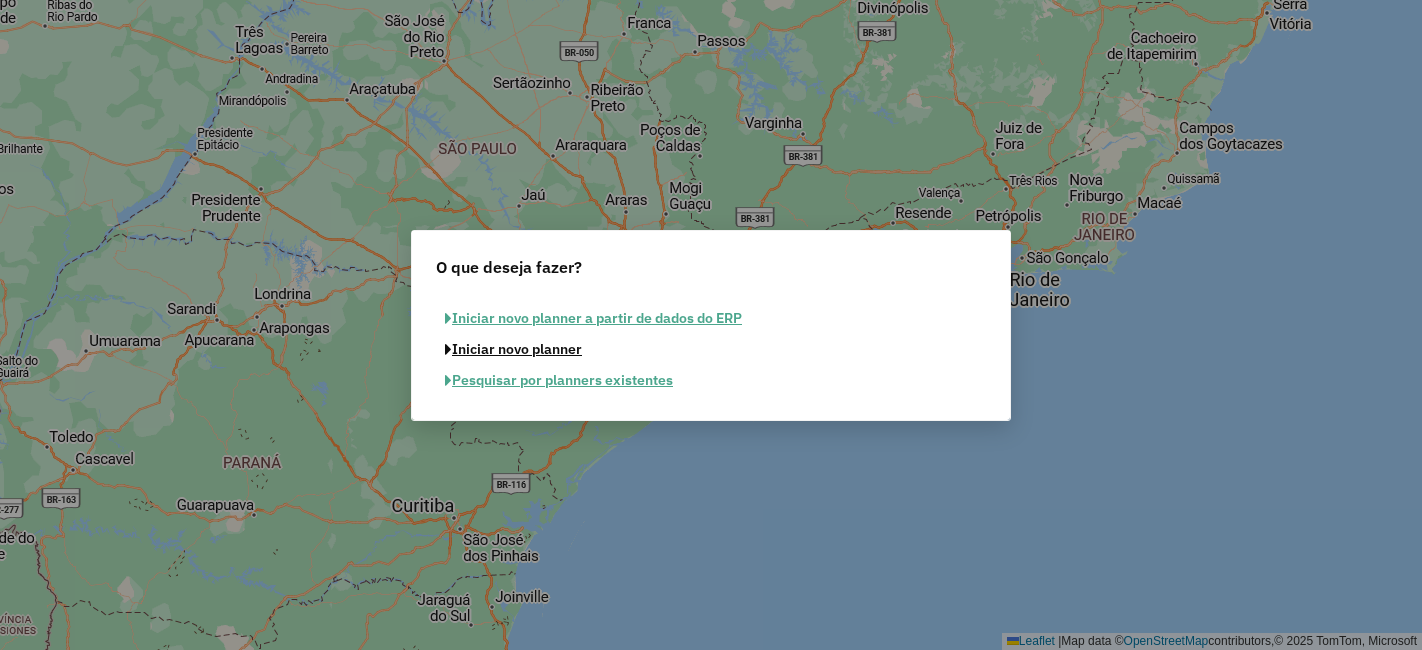 scroll, scrollTop: 0, scrollLeft: 0, axis: both 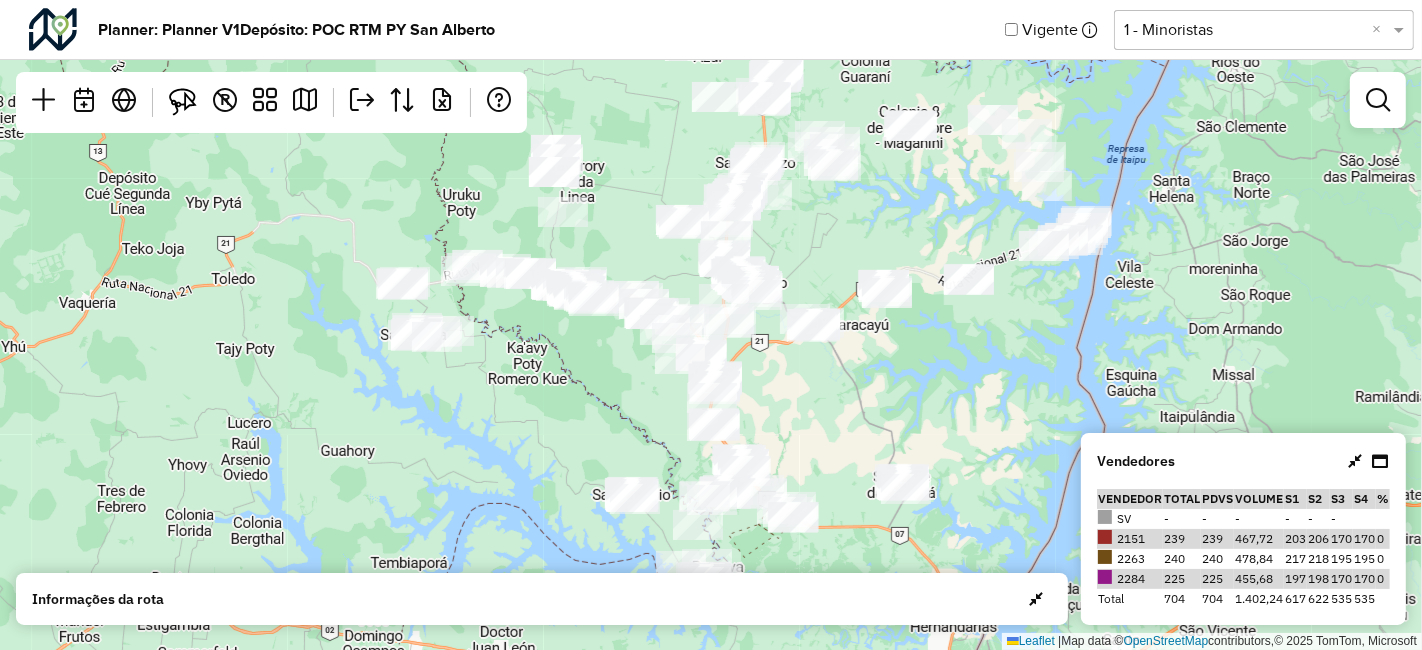 click 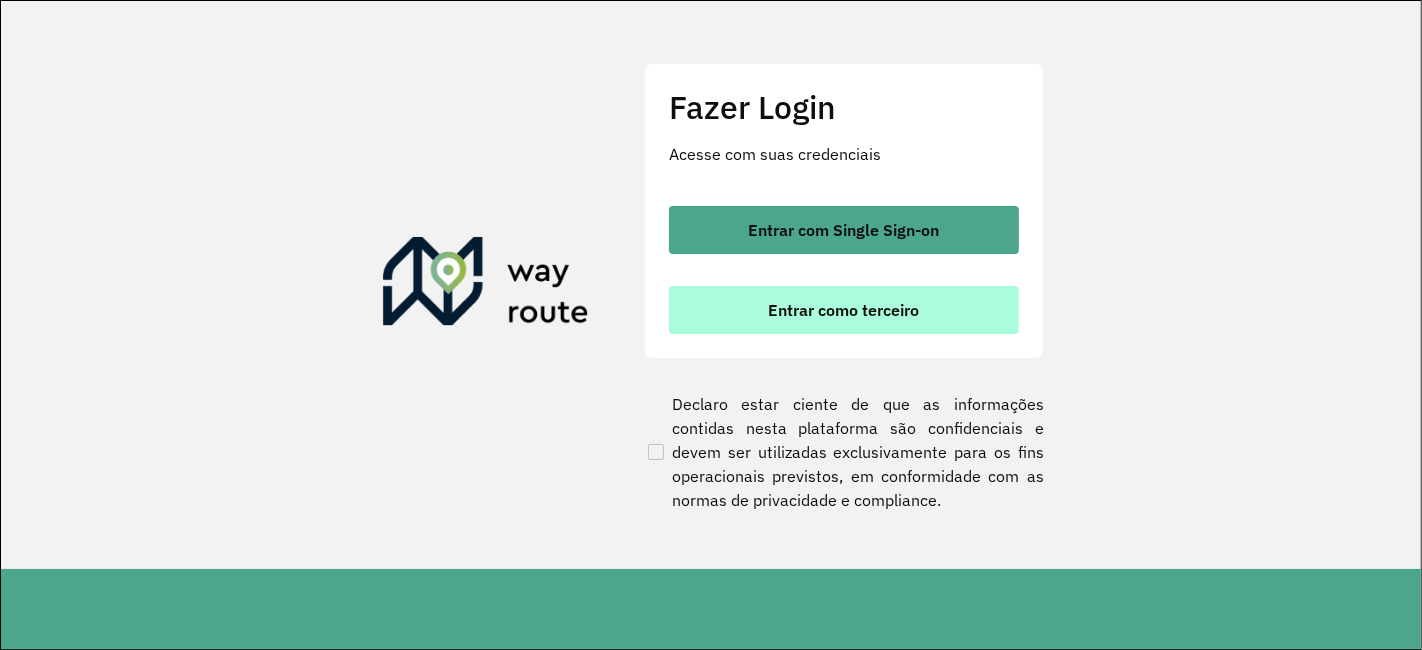 click on "Entrar como terceiro" at bounding box center (844, 310) 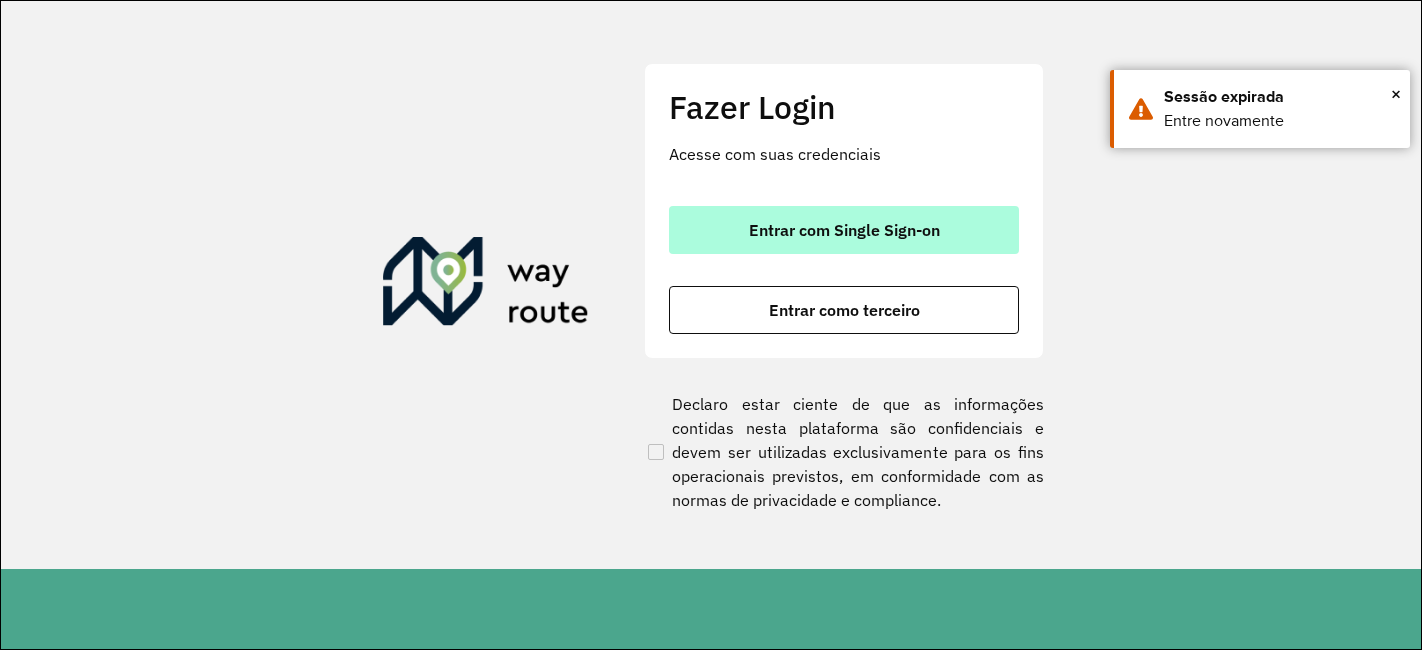 scroll, scrollTop: 0, scrollLeft: 0, axis: both 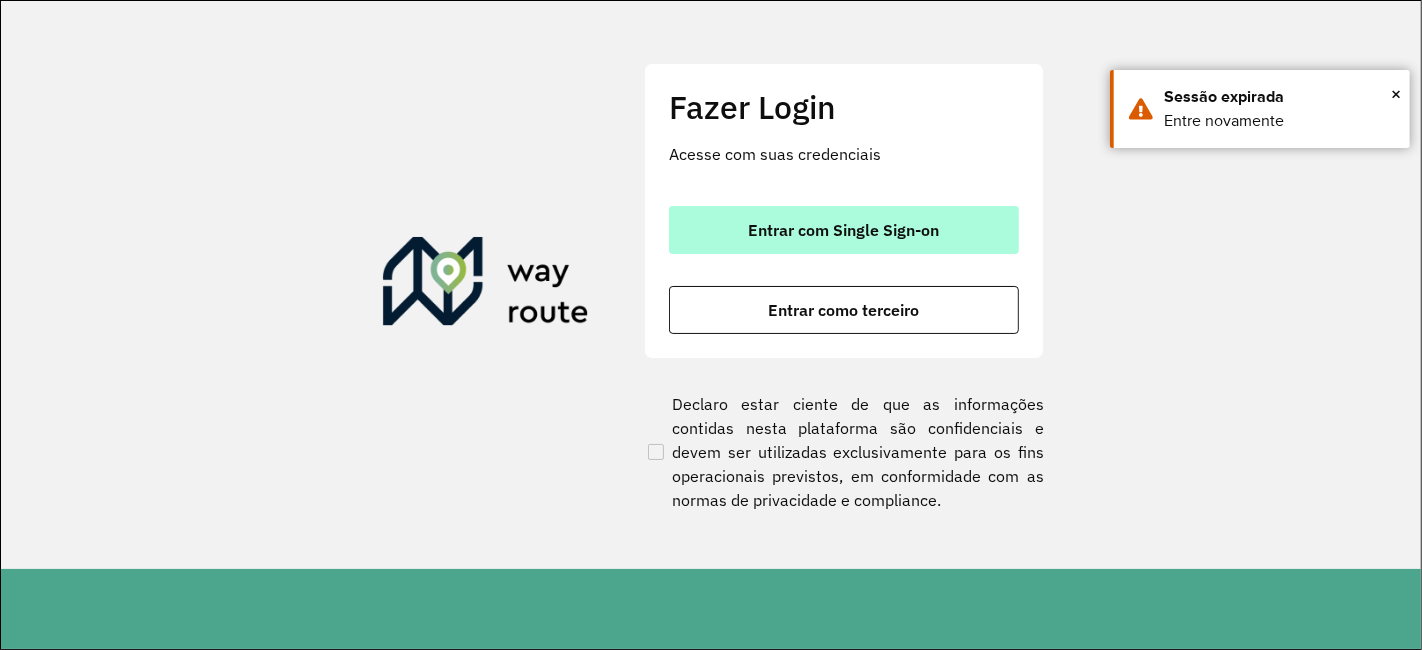 click on "Entrar com Single Sign-on" at bounding box center [844, 230] 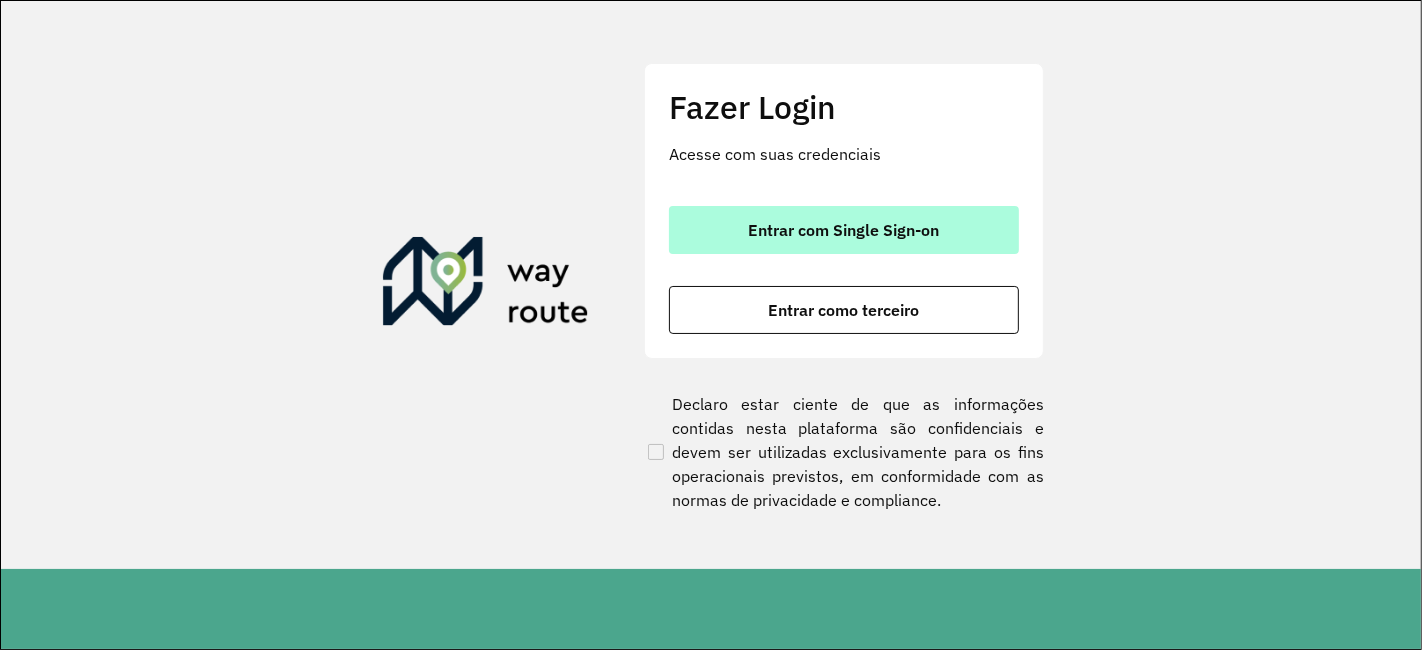 click on "Entrar com Single Sign-on" at bounding box center (844, 230) 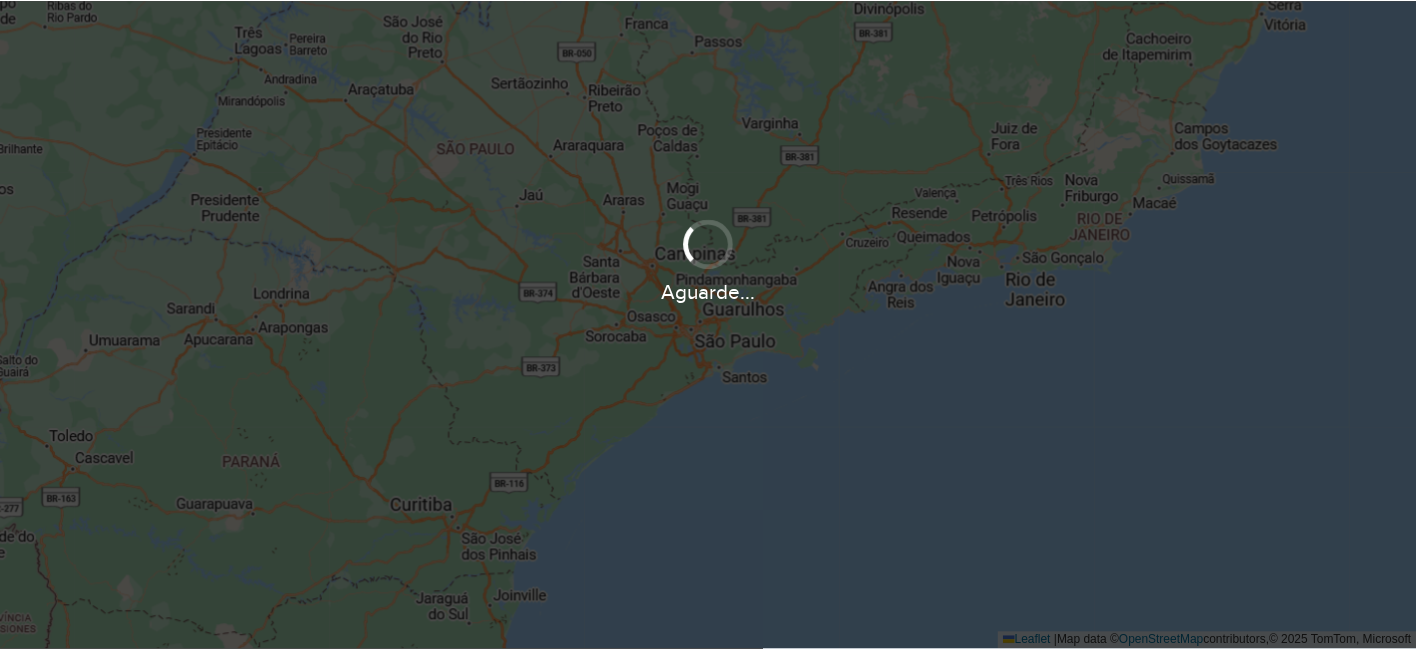 scroll, scrollTop: 0, scrollLeft: 0, axis: both 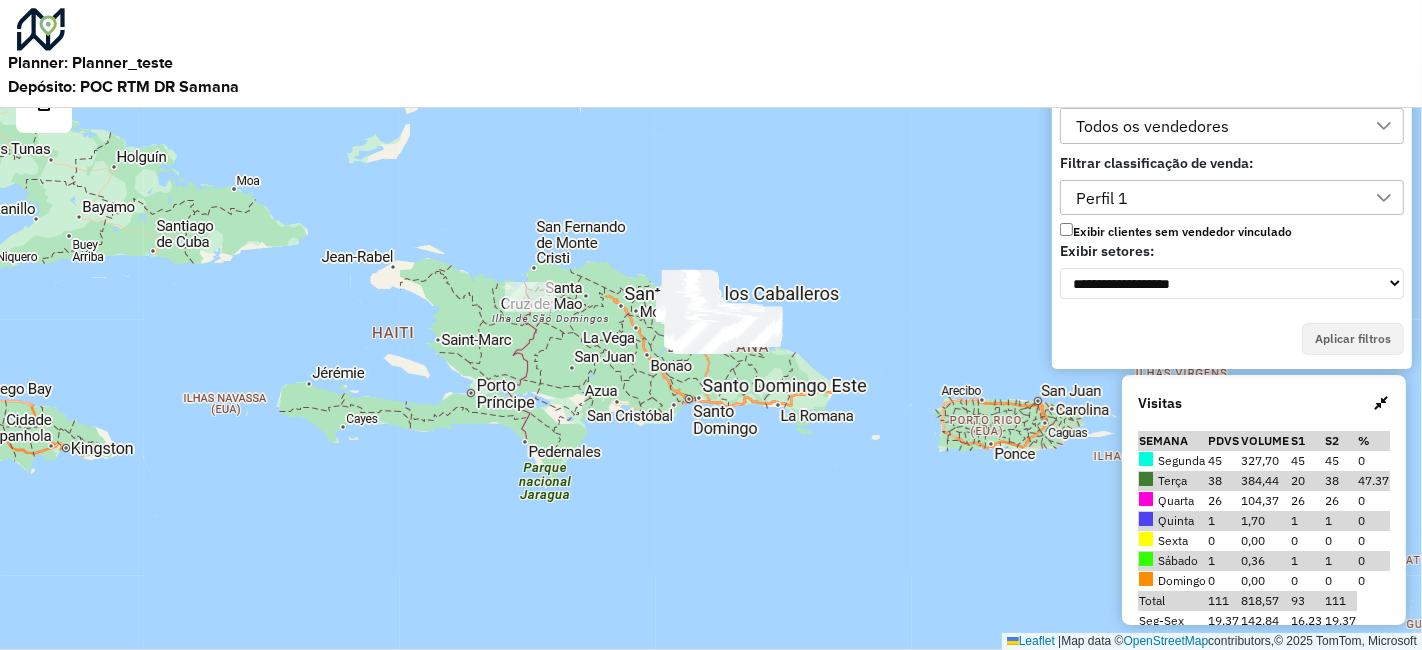 click 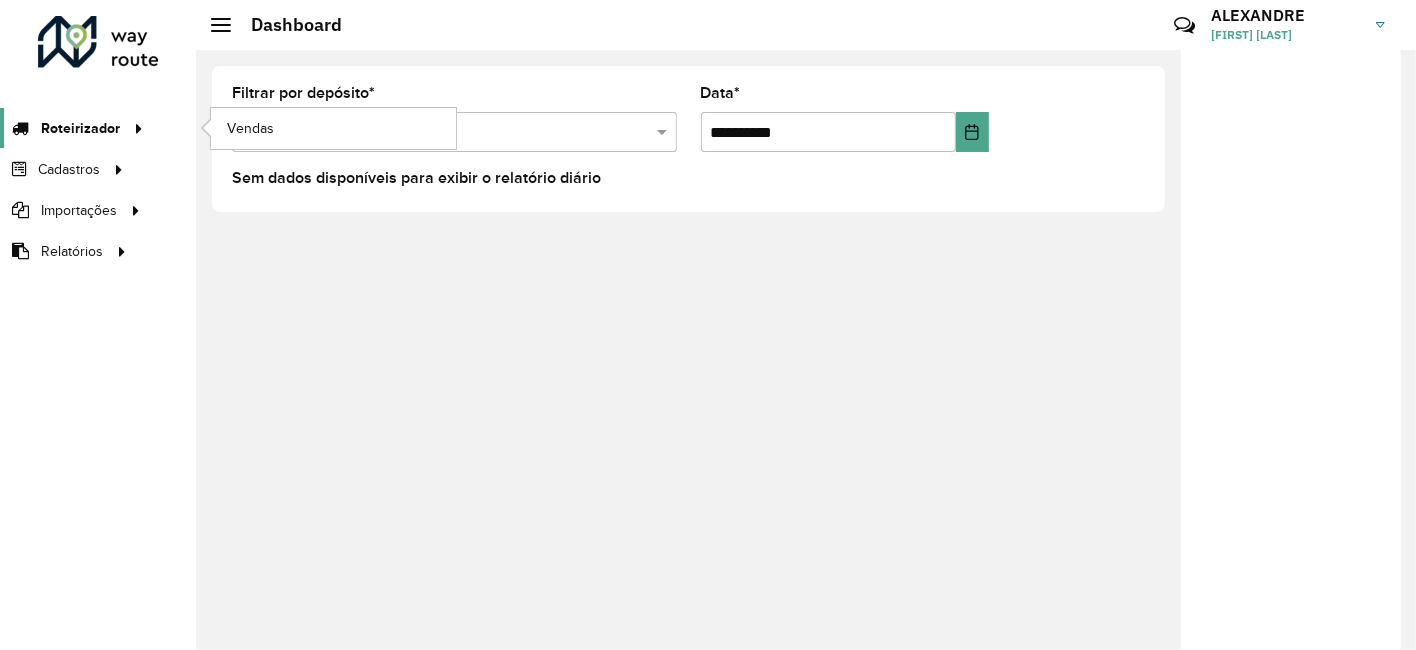 click on "Roteirizador" 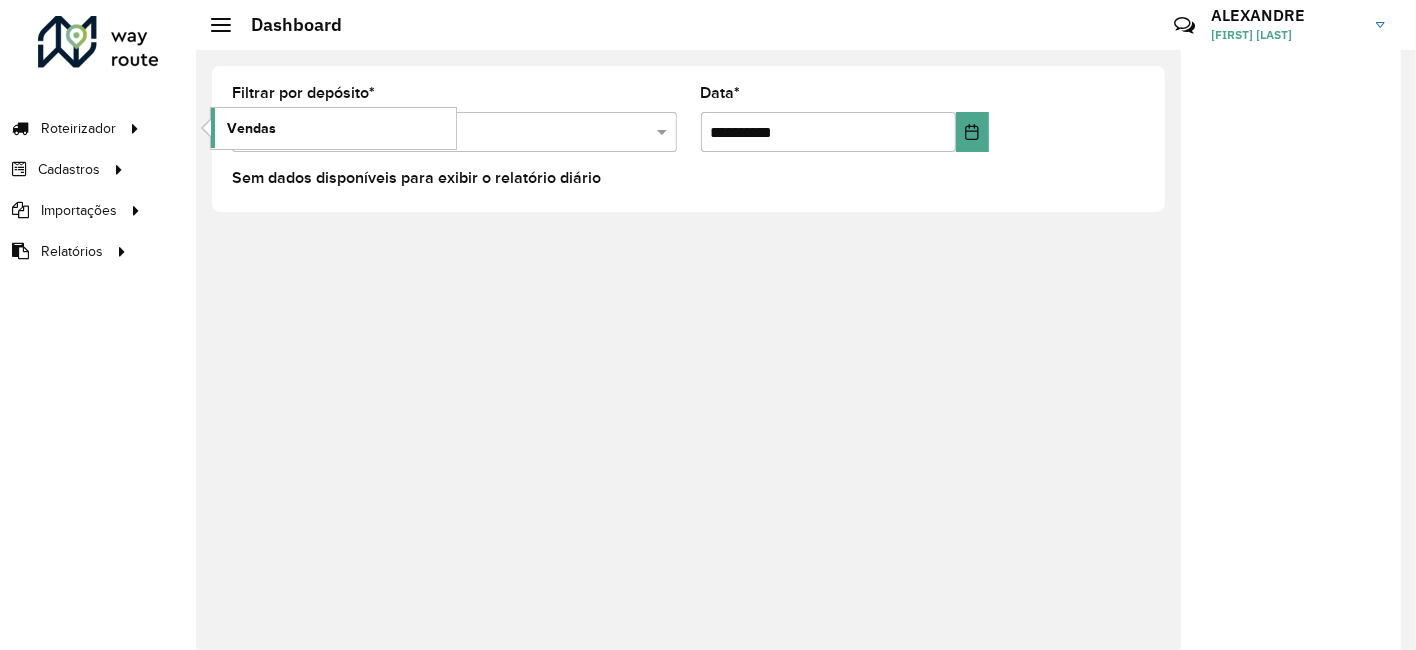 click on "Vendas" 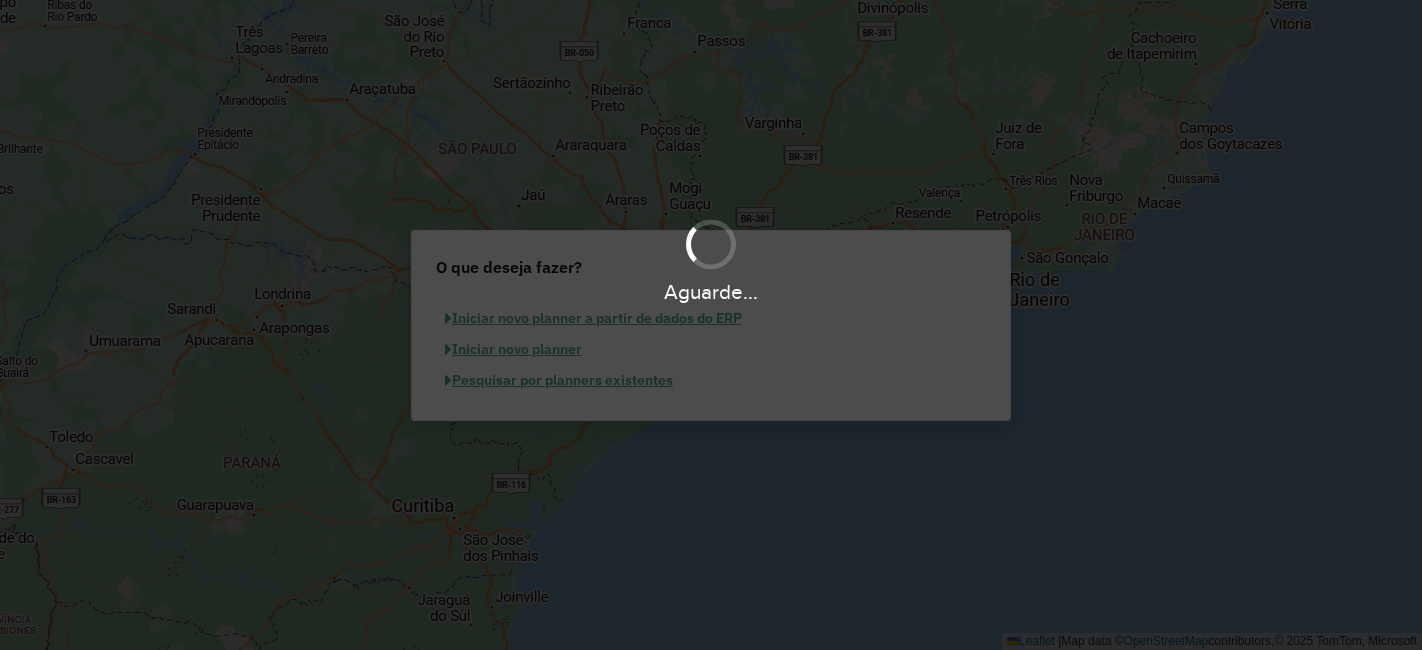 scroll, scrollTop: 0, scrollLeft: 0, axis: both 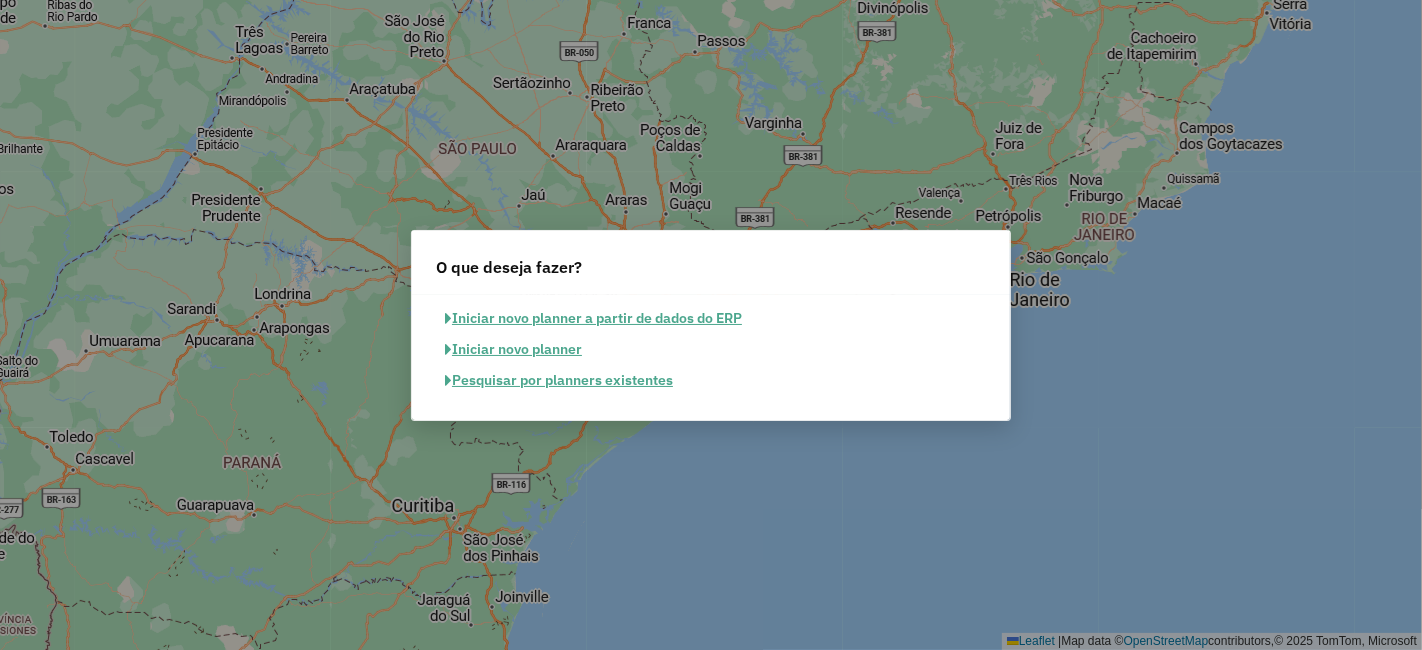 click on "Pesquisar por planners existentes" 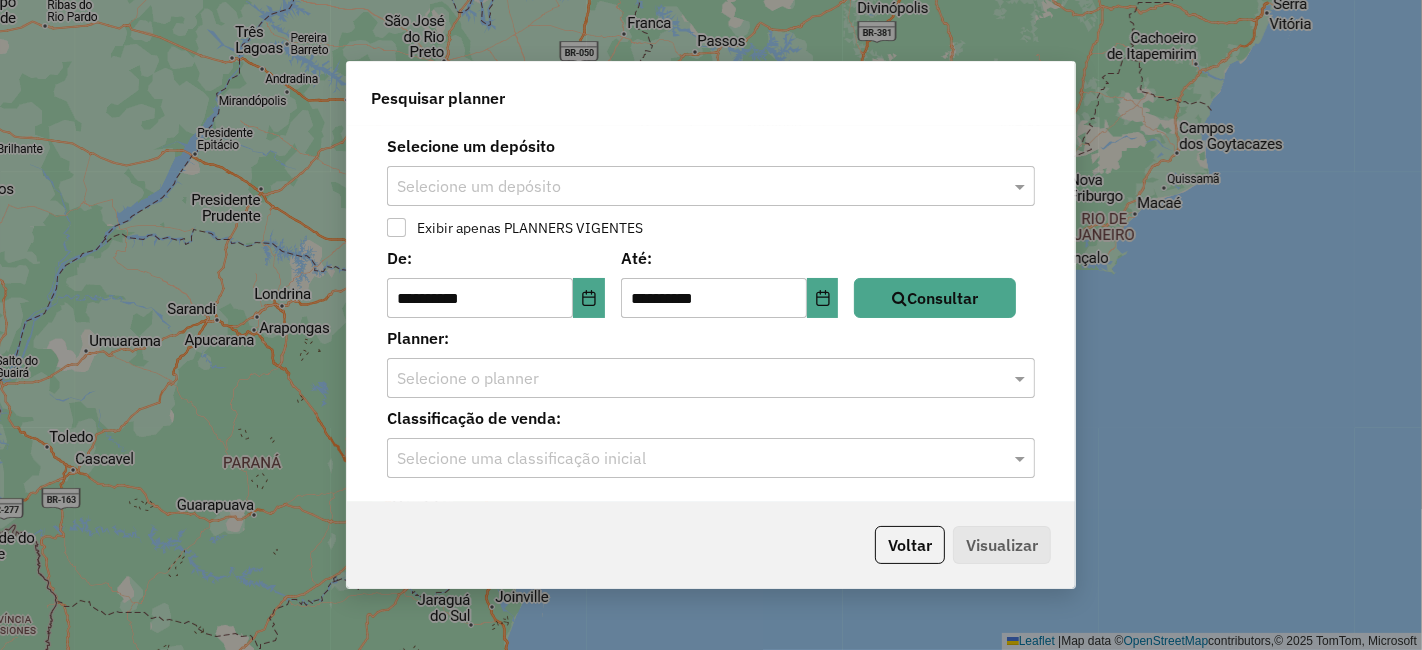 click on "Selecione um depósito" 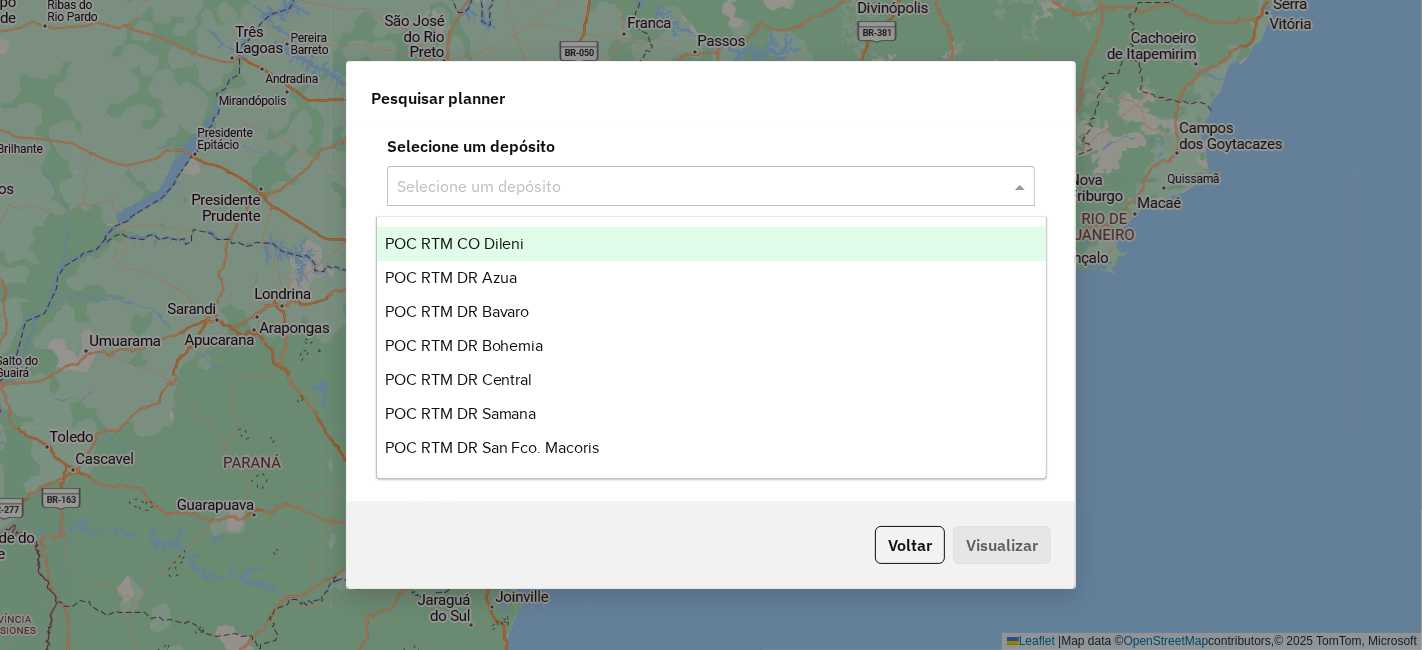 click 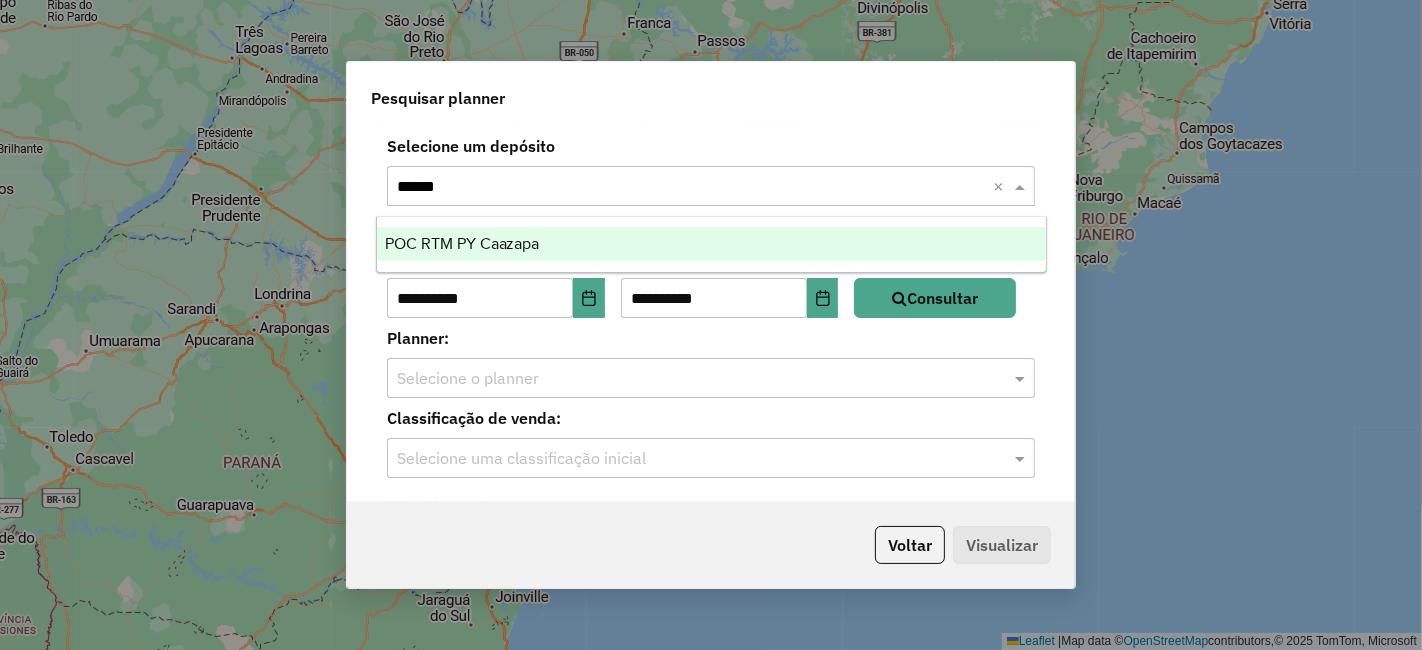 type on "*******" 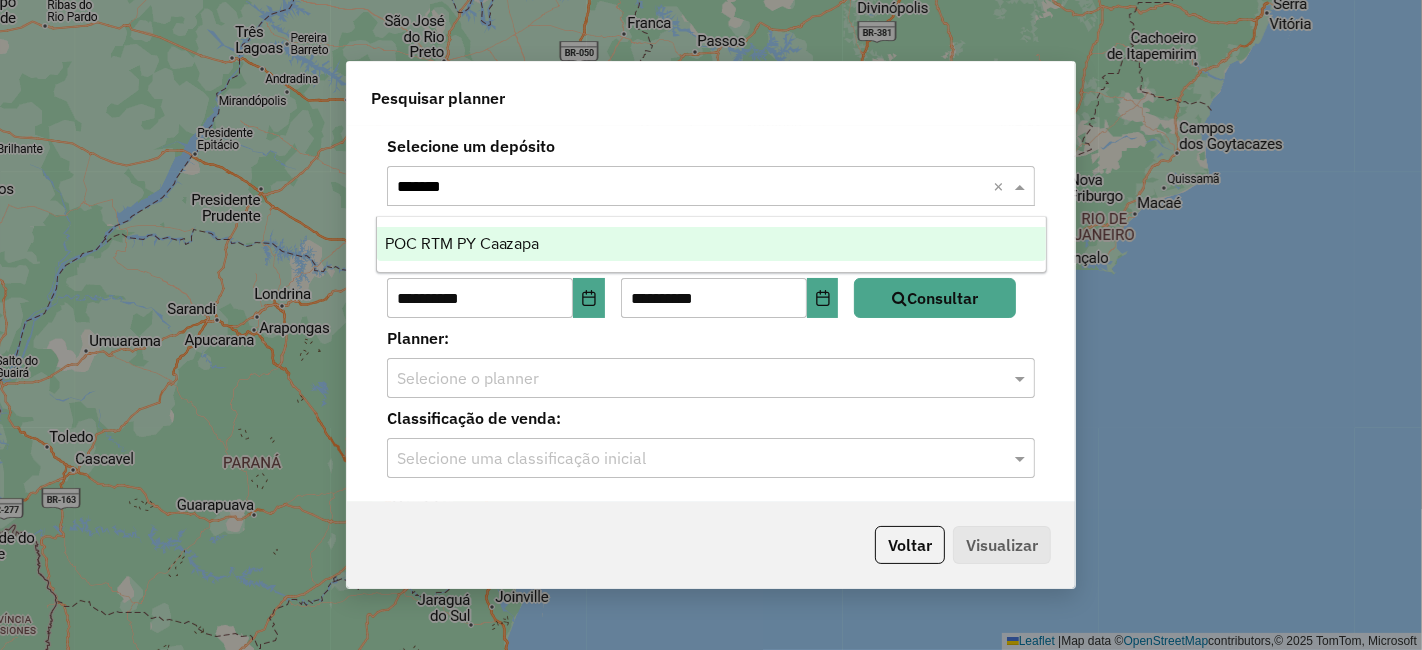 type 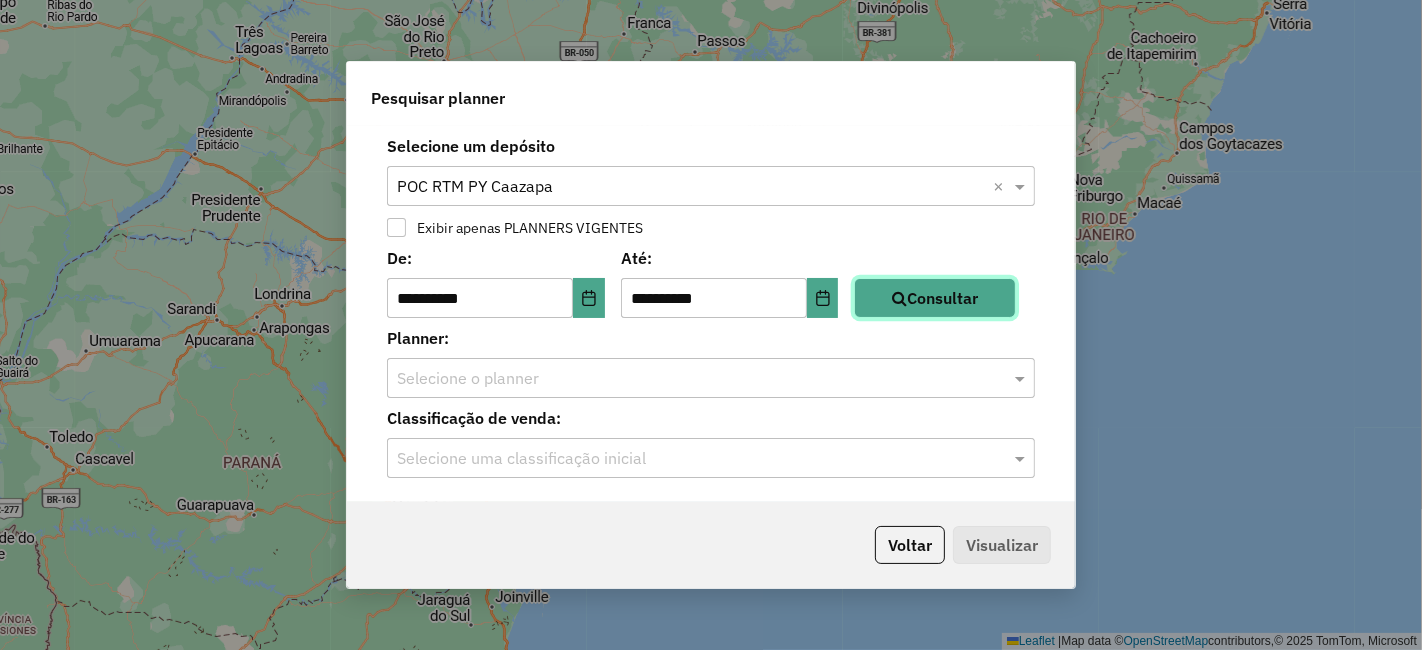 click on "Consultar" 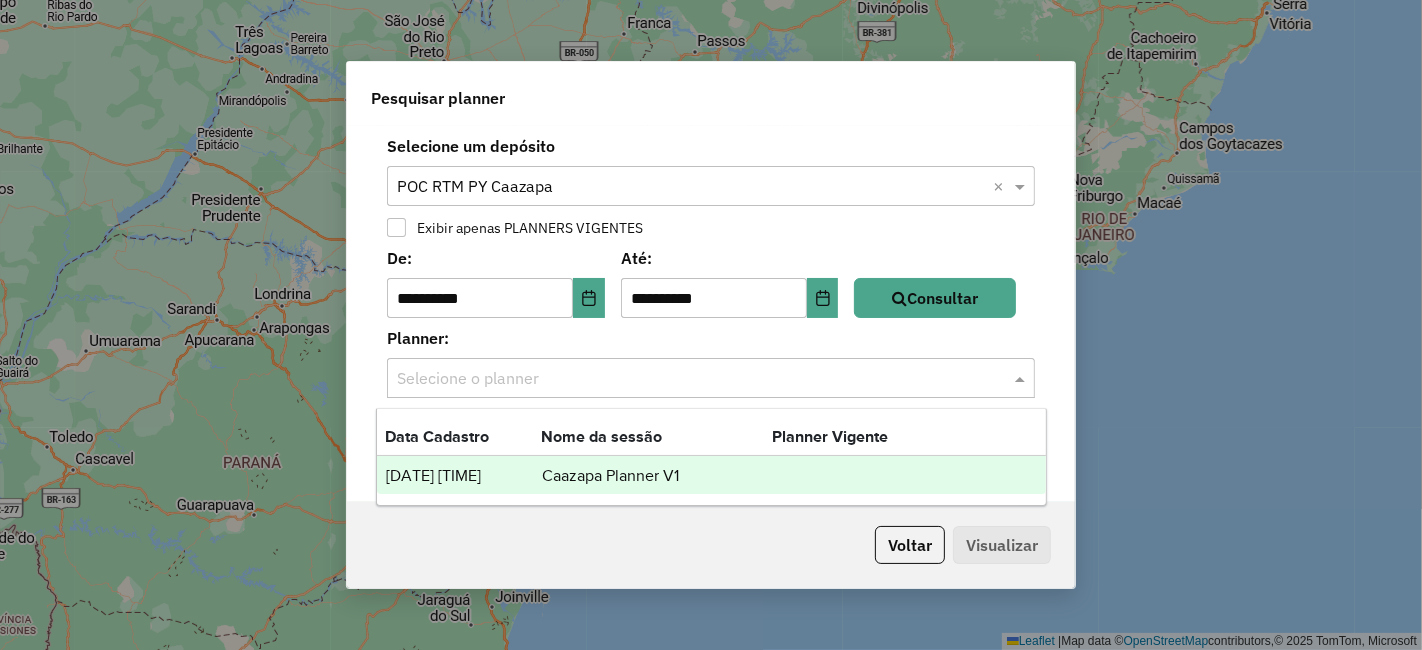 drag, startPoint x: 462, startPoint y: 377, endPoint x: 474, endPoint y: 390, distance: 17.691807 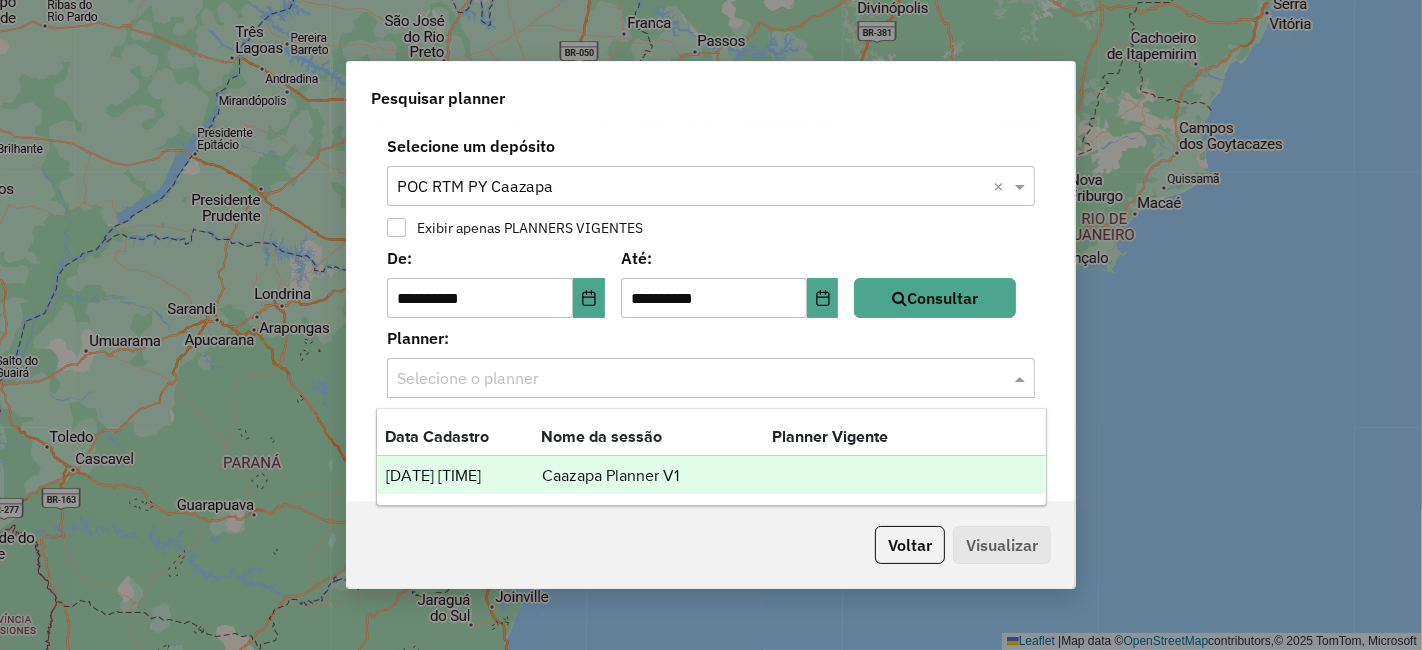 drag, startPoint x: 511, startPoint y: 483, endPoint x: 565, endPoint y: 486, distance: 54.08327 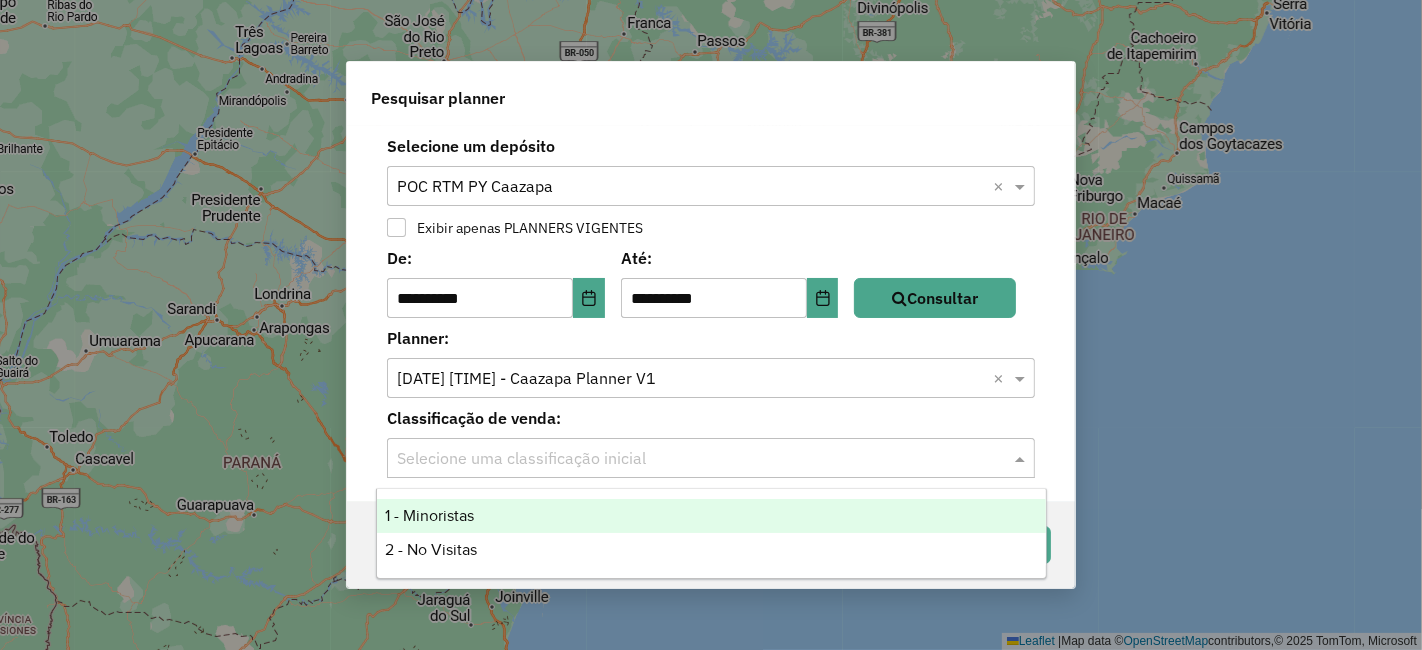 drag, startPoint x: 679, startPoint y: 471, endPoint x: 696, endPoint y: 479, distance: 18.788294 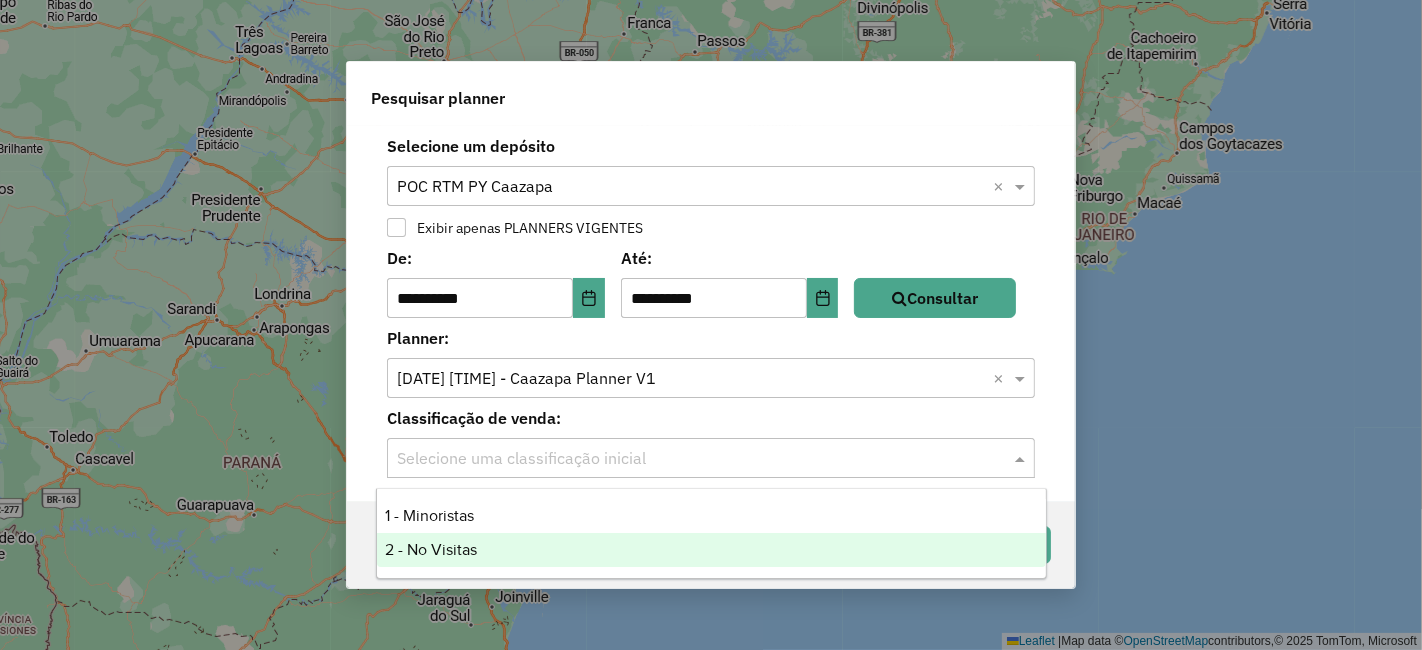 click on "1 - Minoristas" at bounding box center (711, 516) 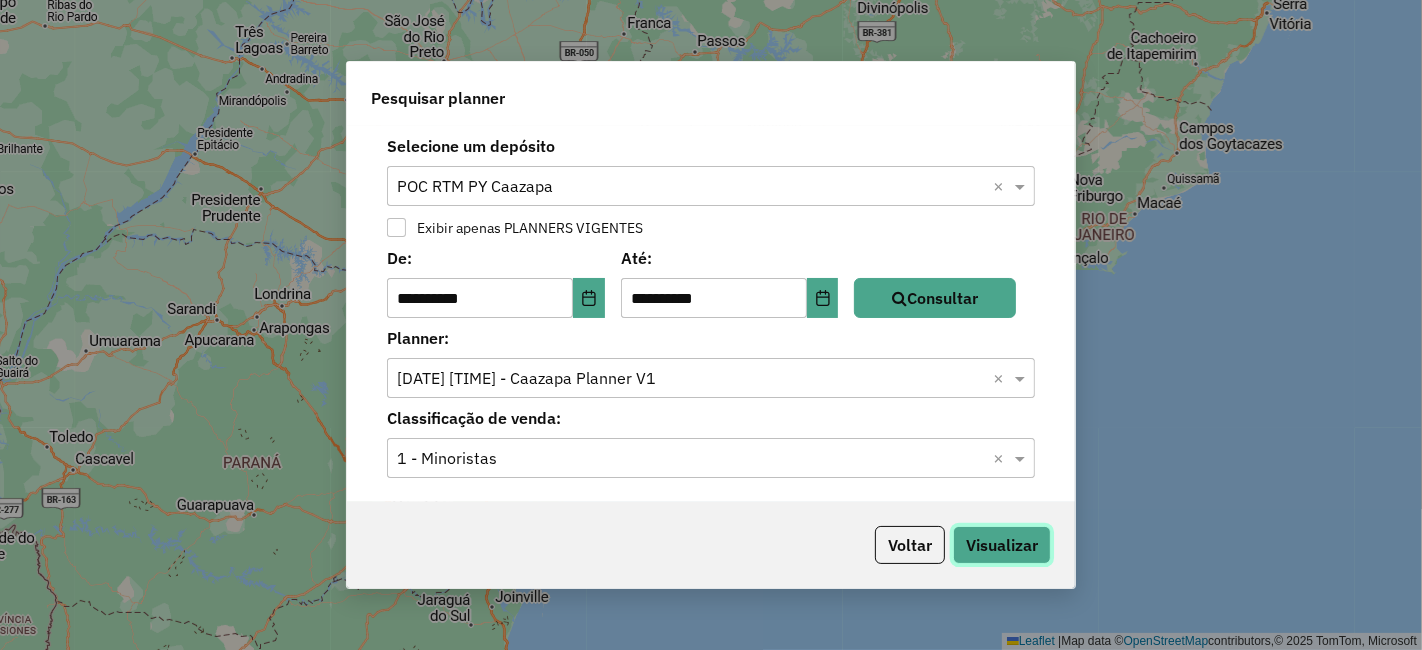 click on "Visualizar" 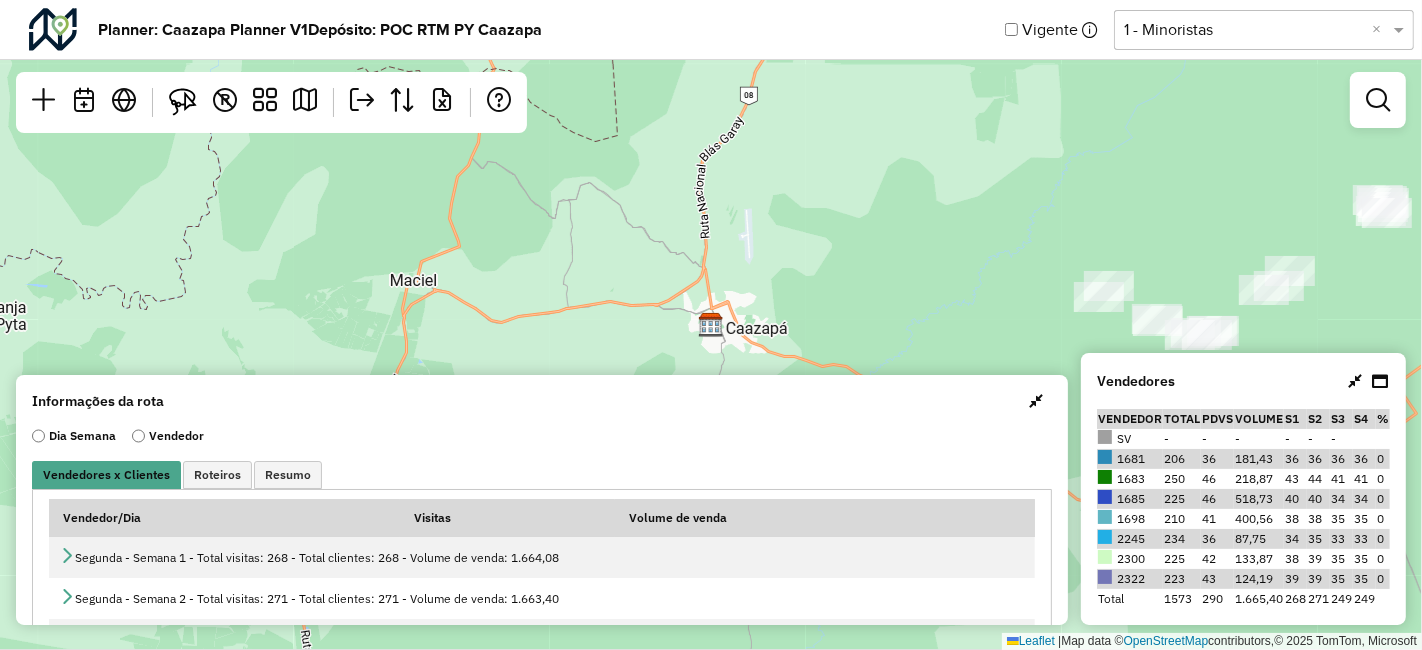 click at bounding box center [442, 100] 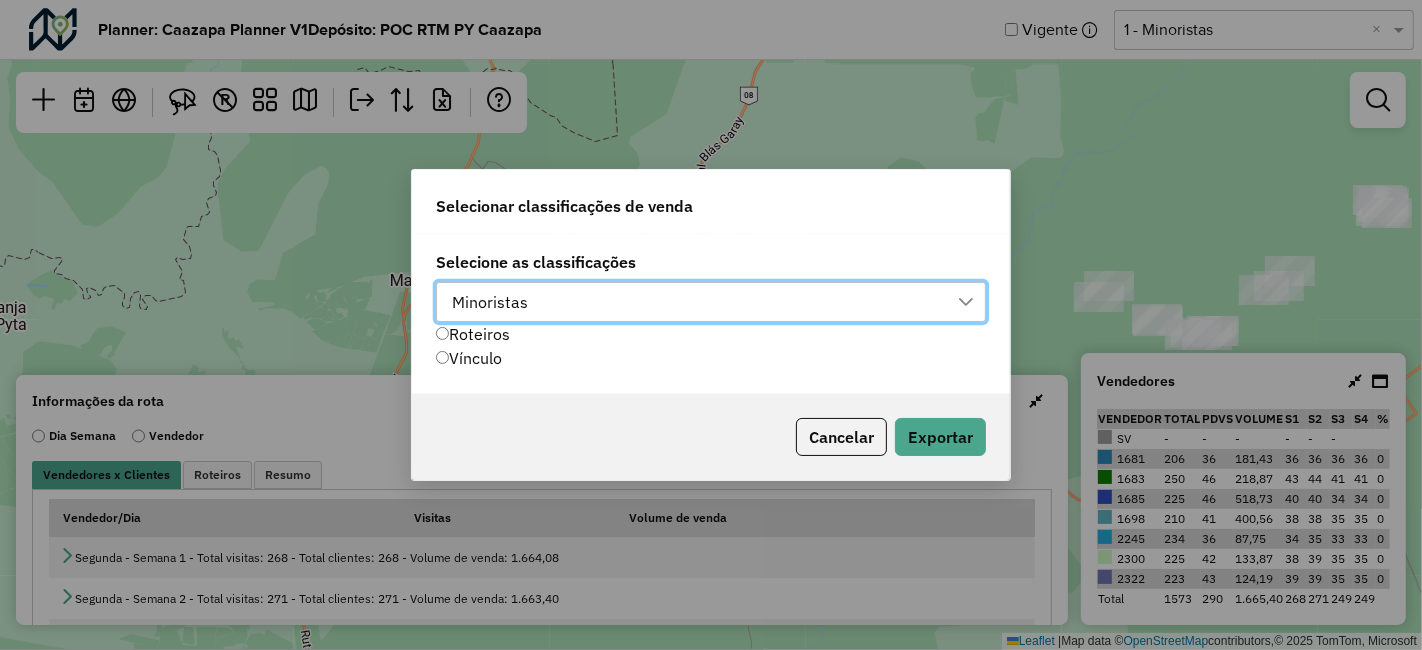 scroll, scrollTop: 14, scrollLeft: 90, axis: both 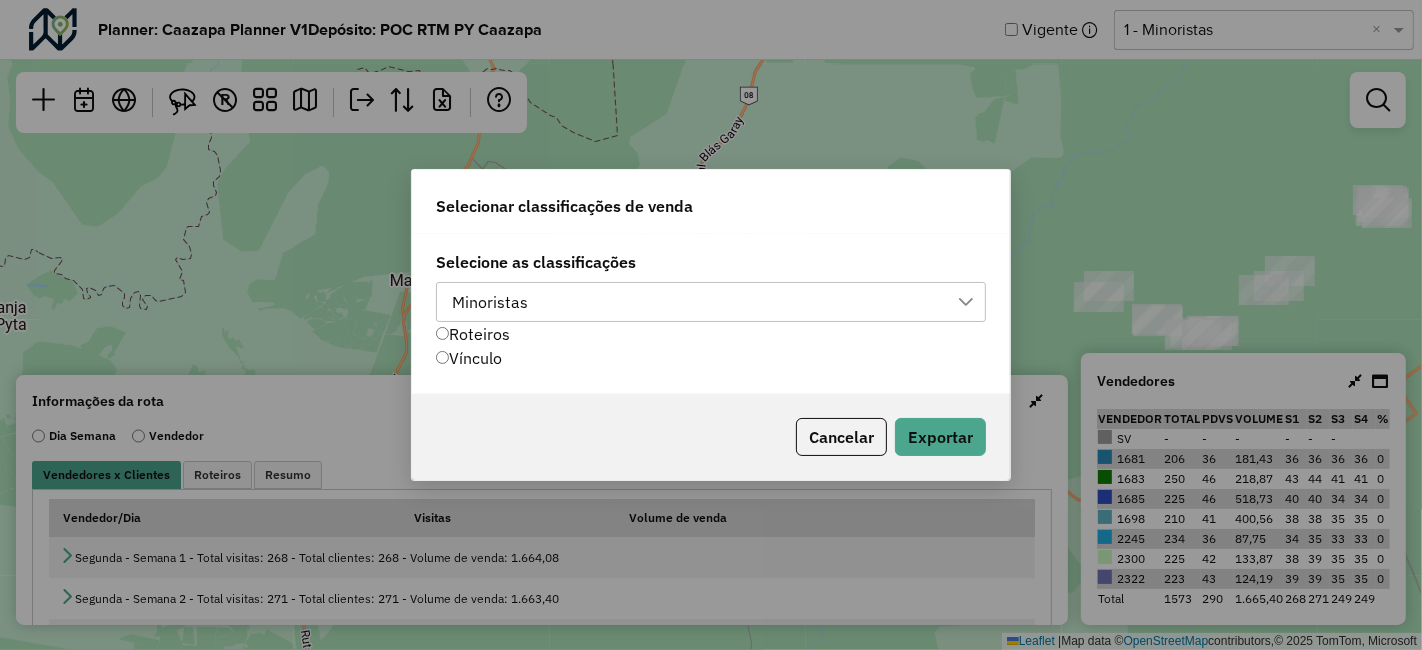 click on "Vínculo" 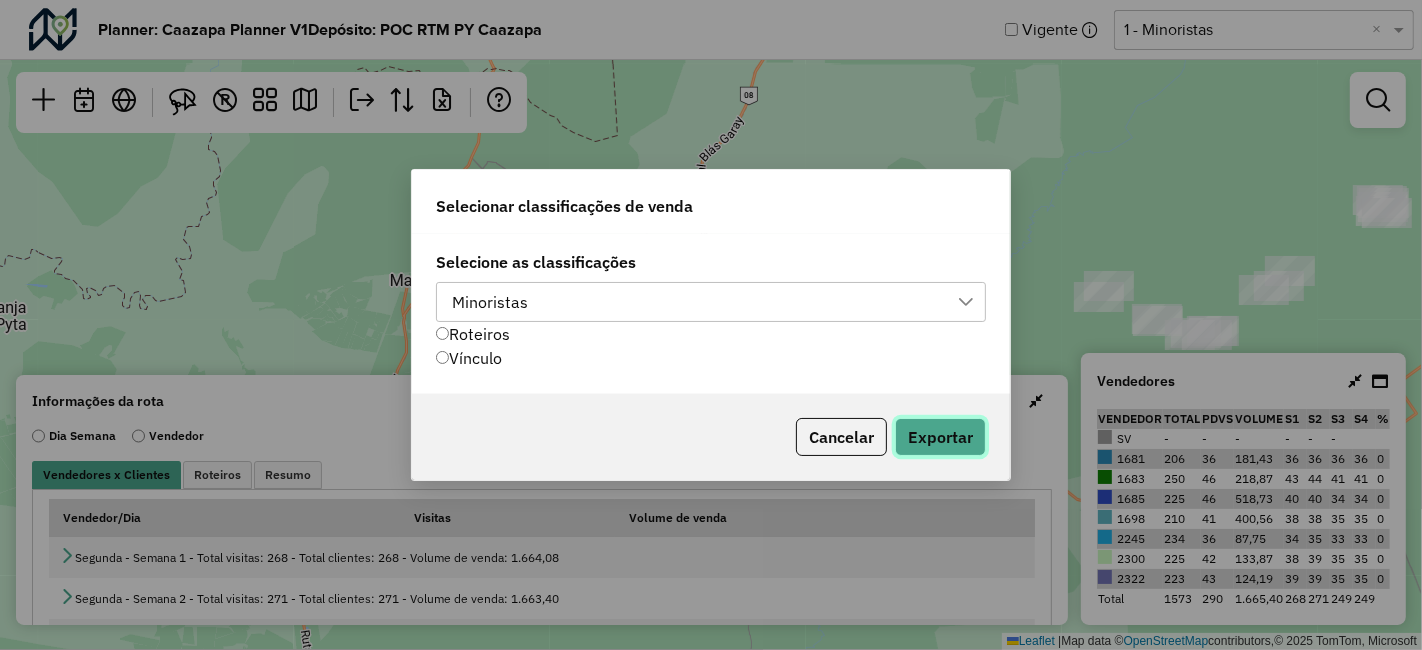click on "Exportar" 